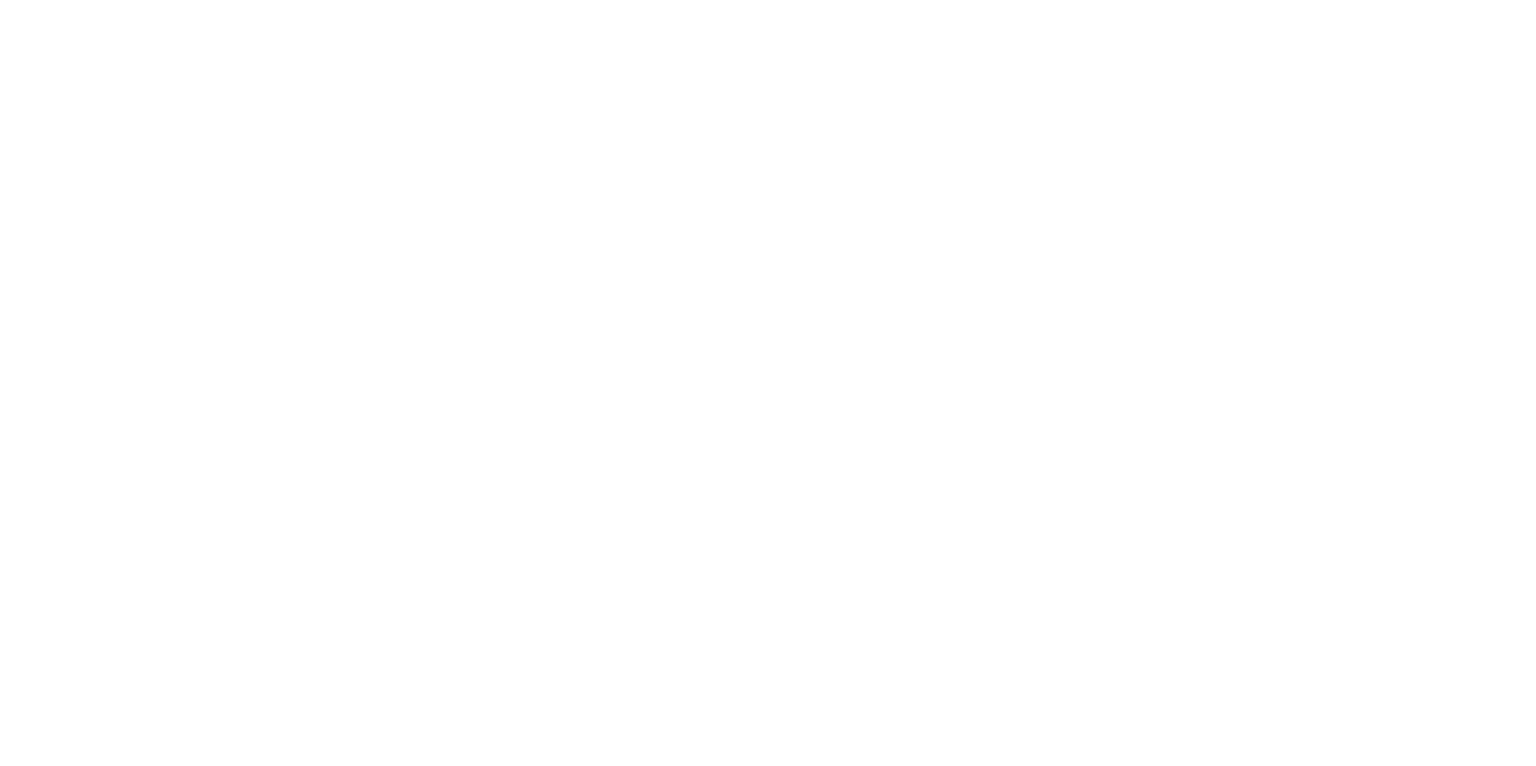 scroll, scrollTop: 0, scrollLeft: 0, axis: both 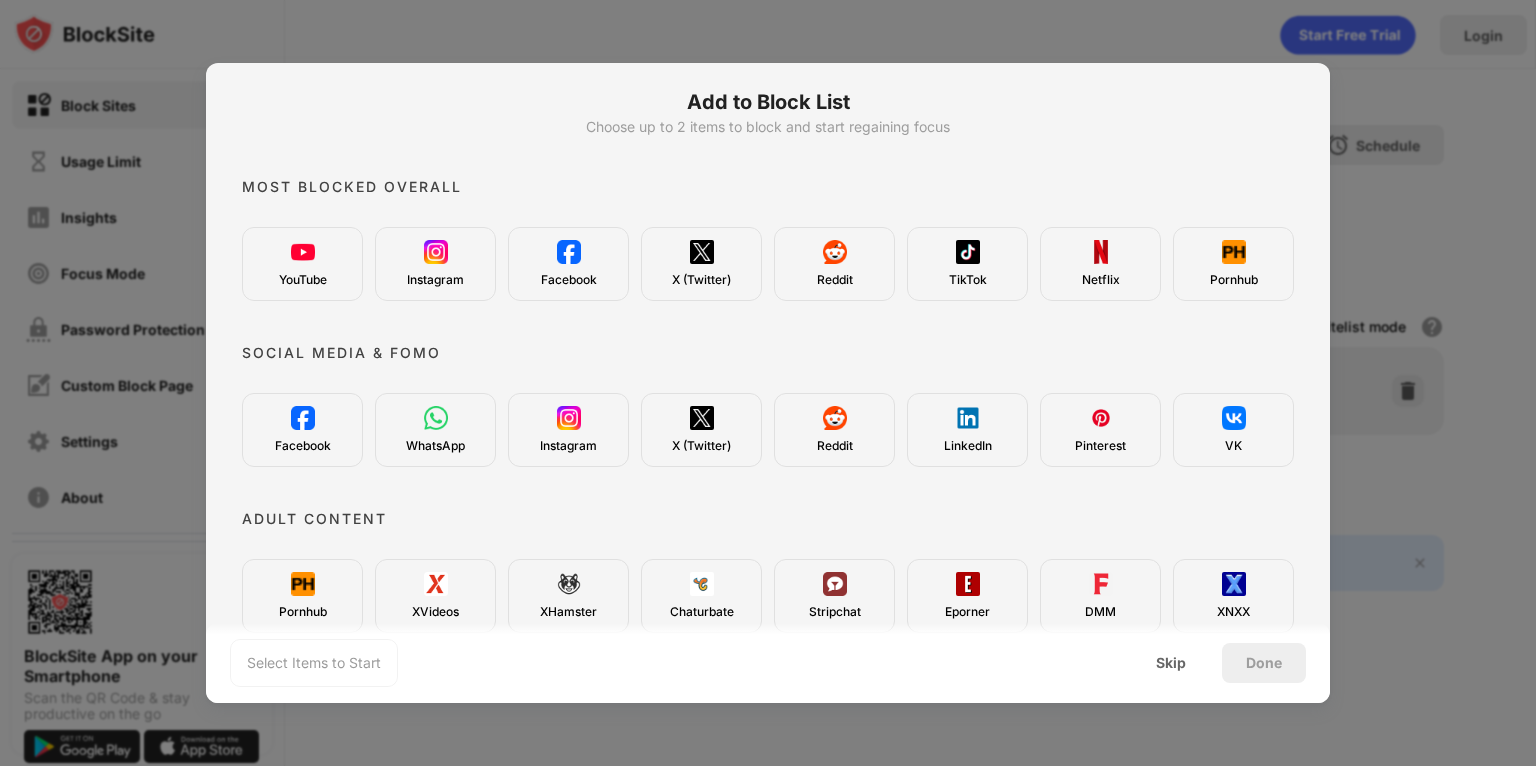 click at bounding box center (436, 252) 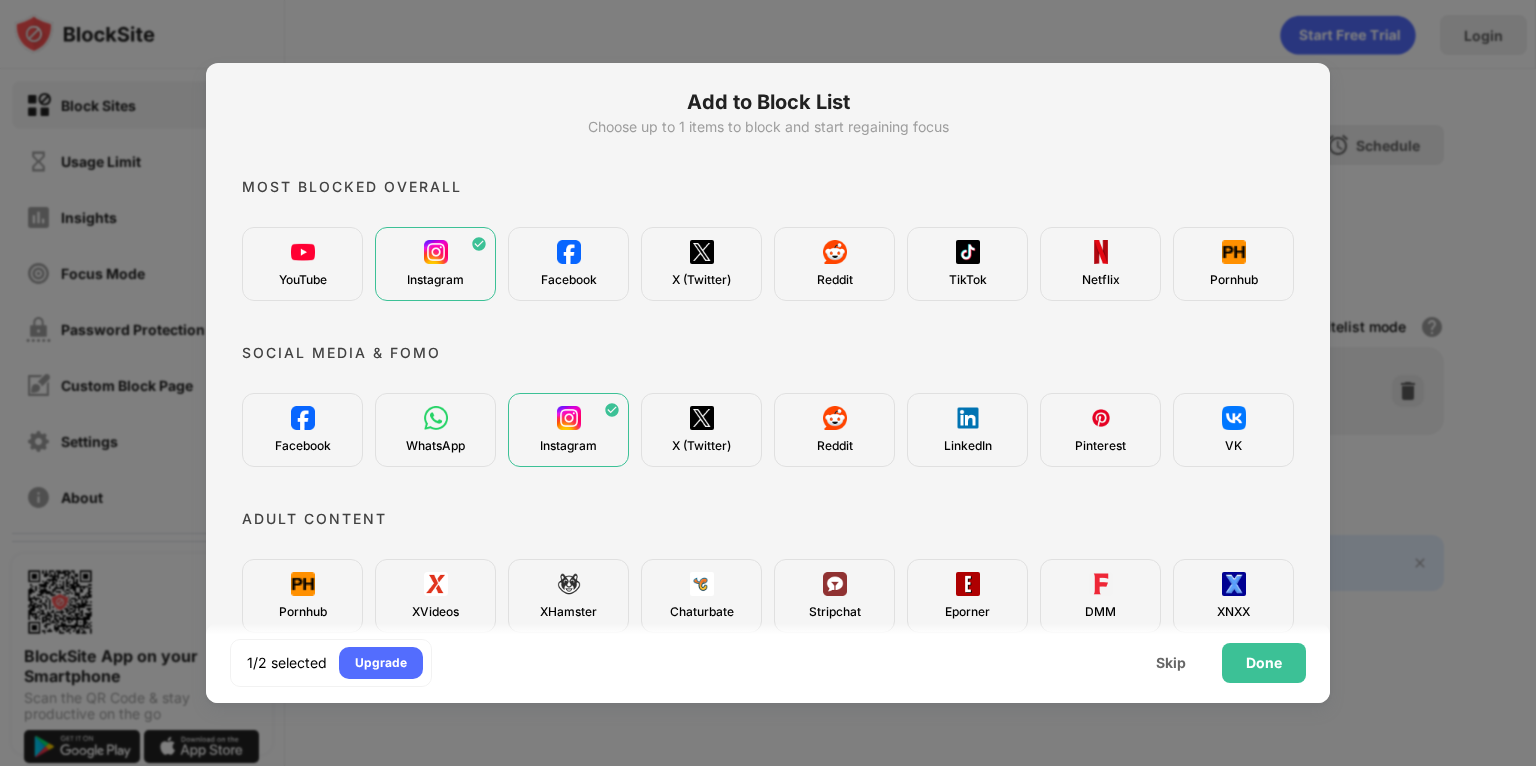 click at bounding box center (436, 252) 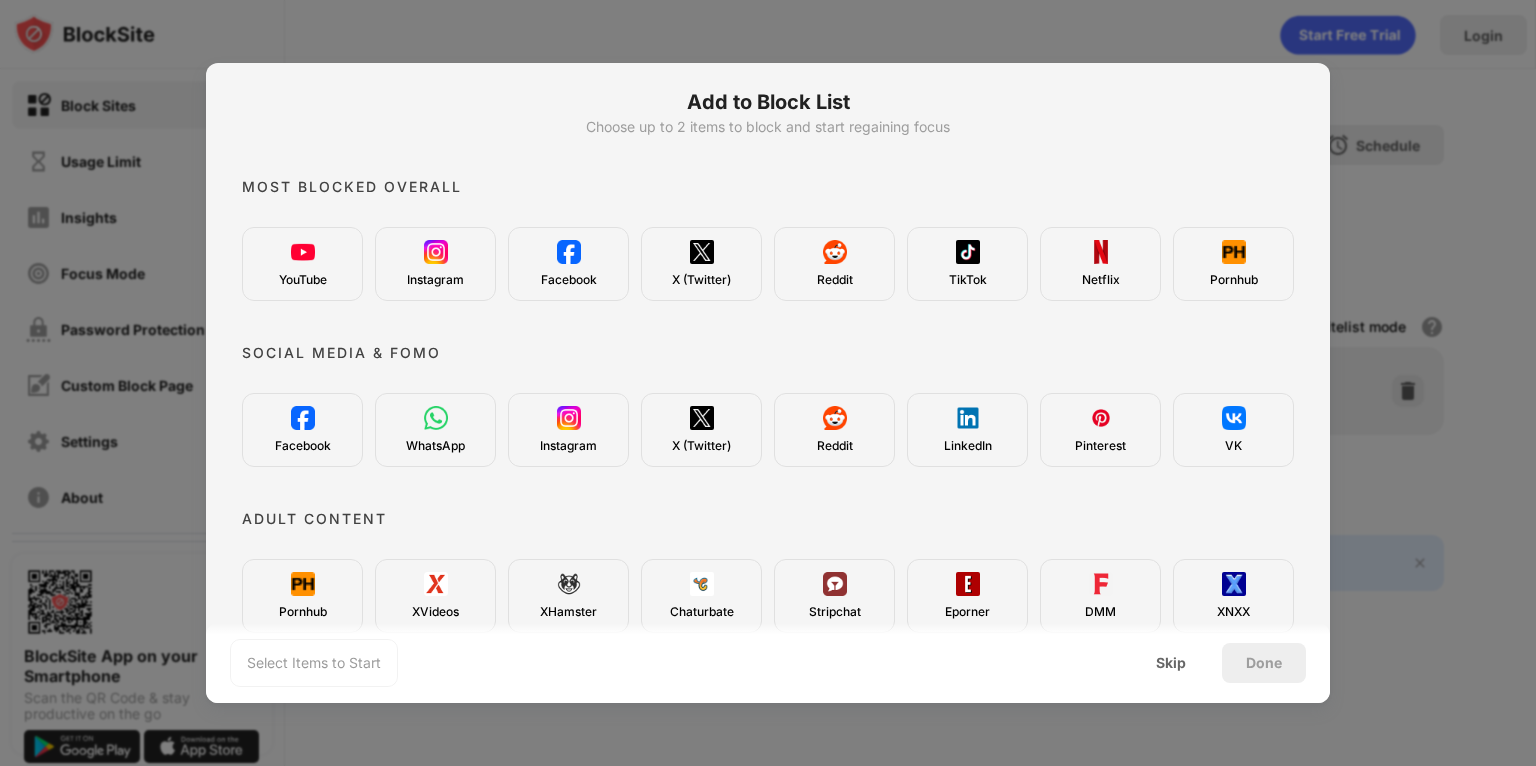 click at bounding box center (436, 252) 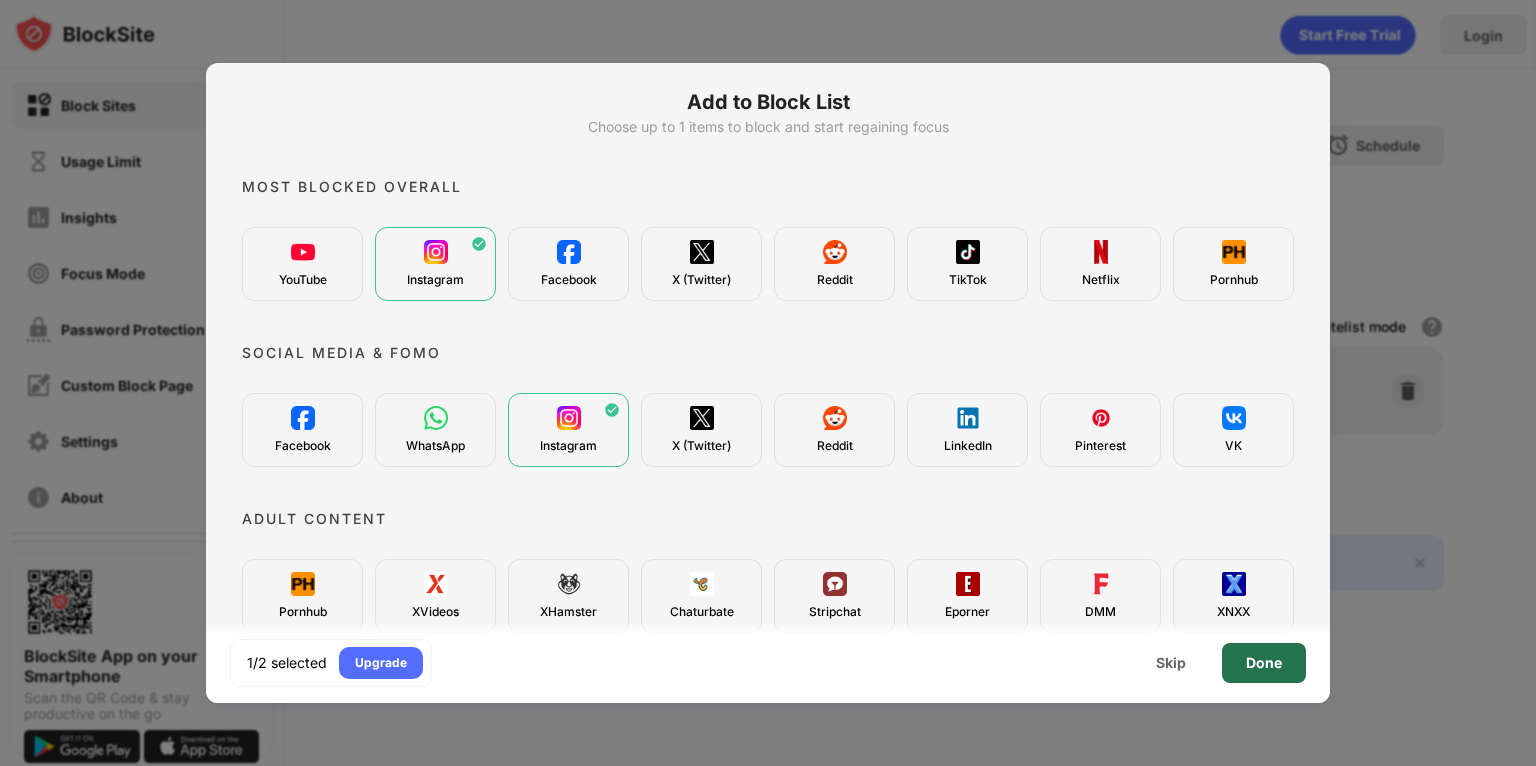 click on "Done" at bounding box center (1264, 663) 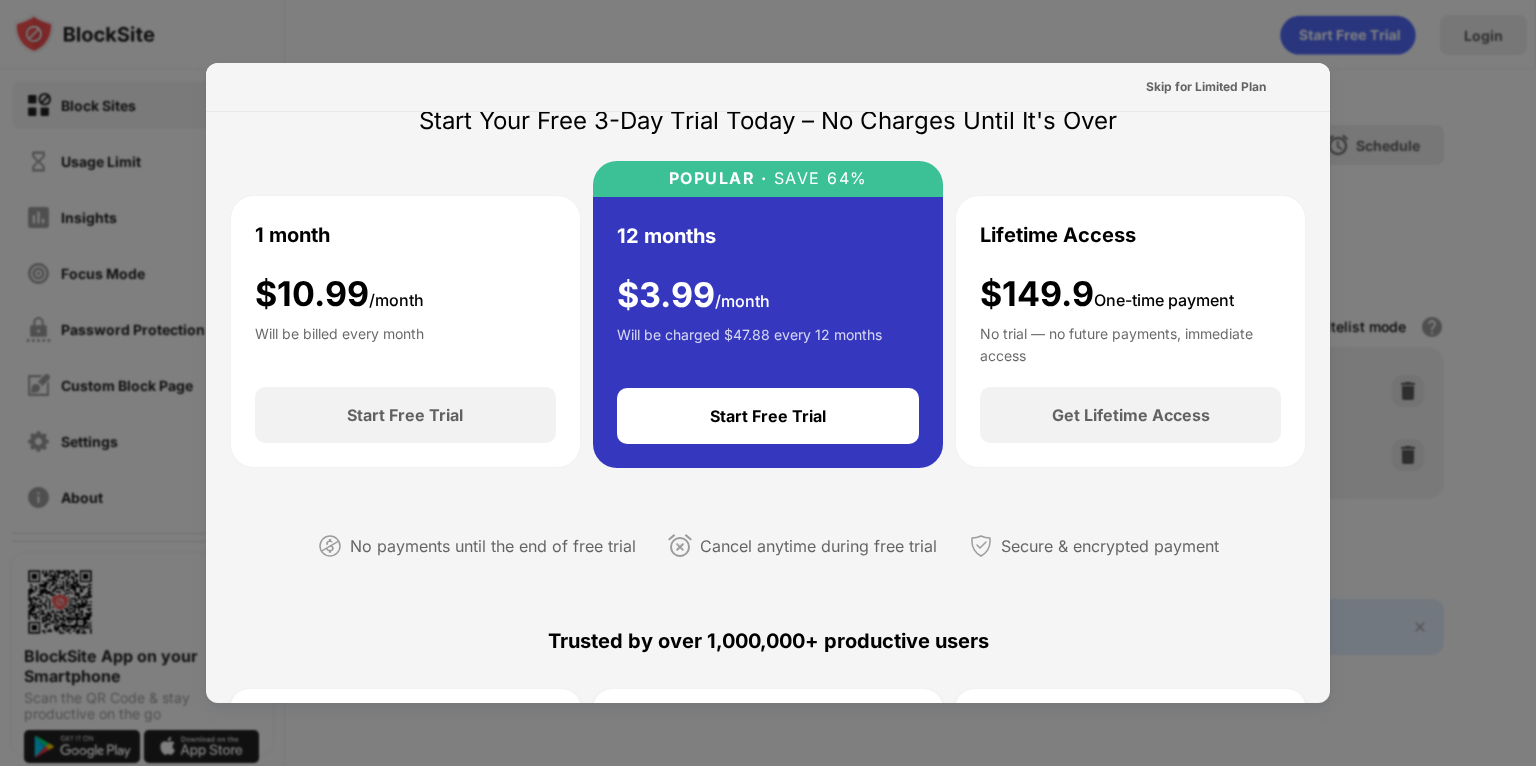scroll, scrollTop: 85, scrollLeft: 0, axis: vertical 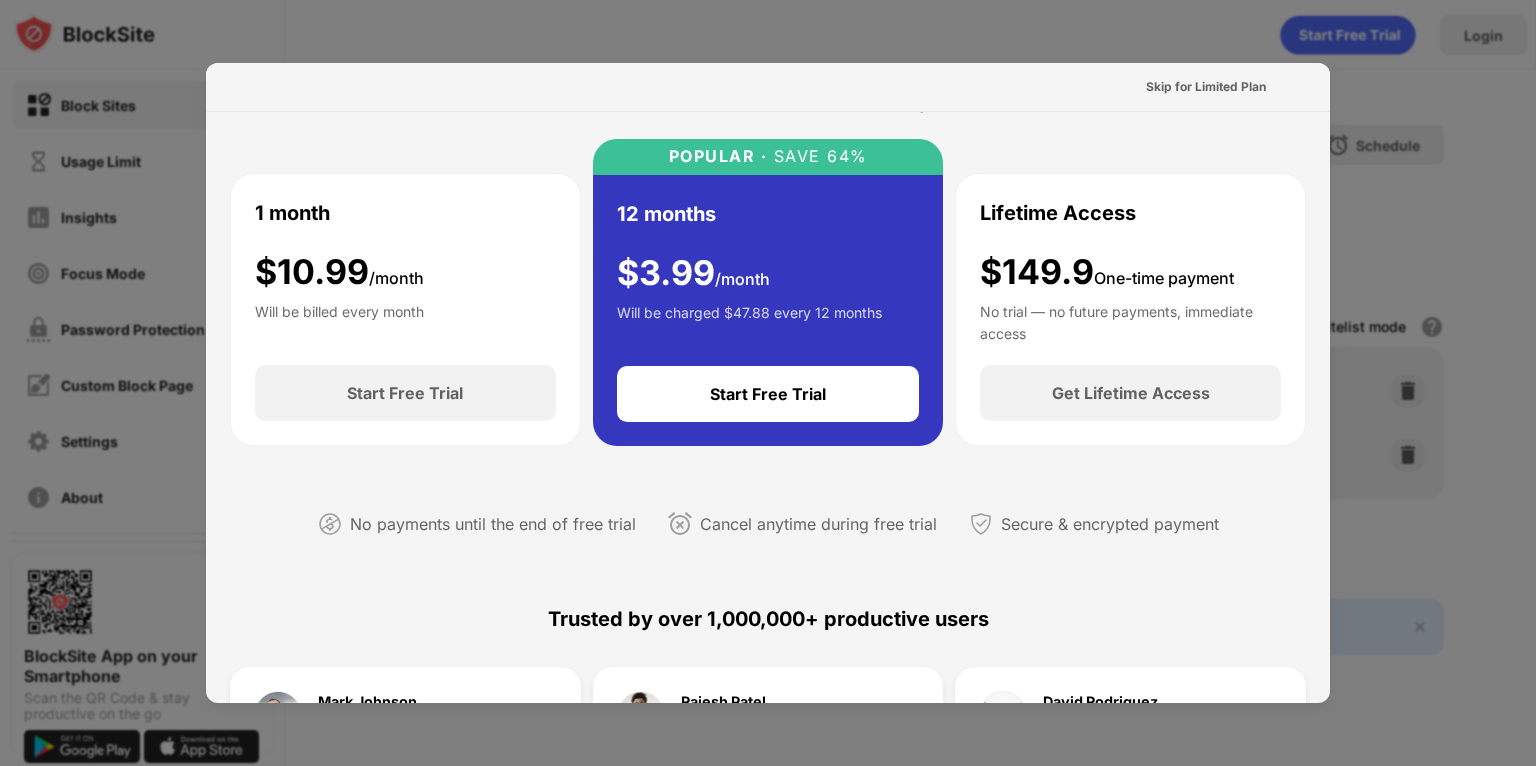 click at bounding box center [768, 383] 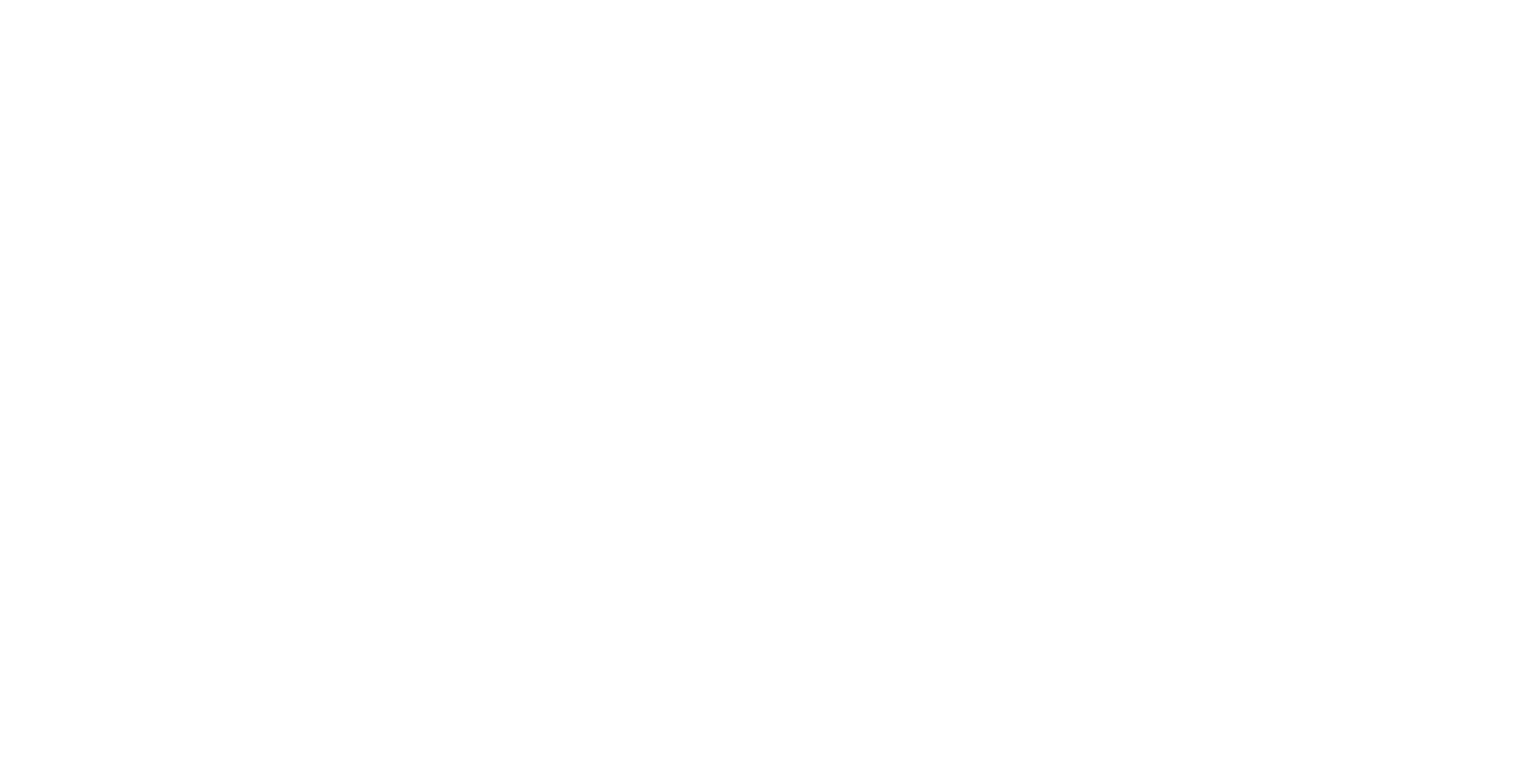scroll, scrollTop: 0, scrollLeft: 0, axis: both 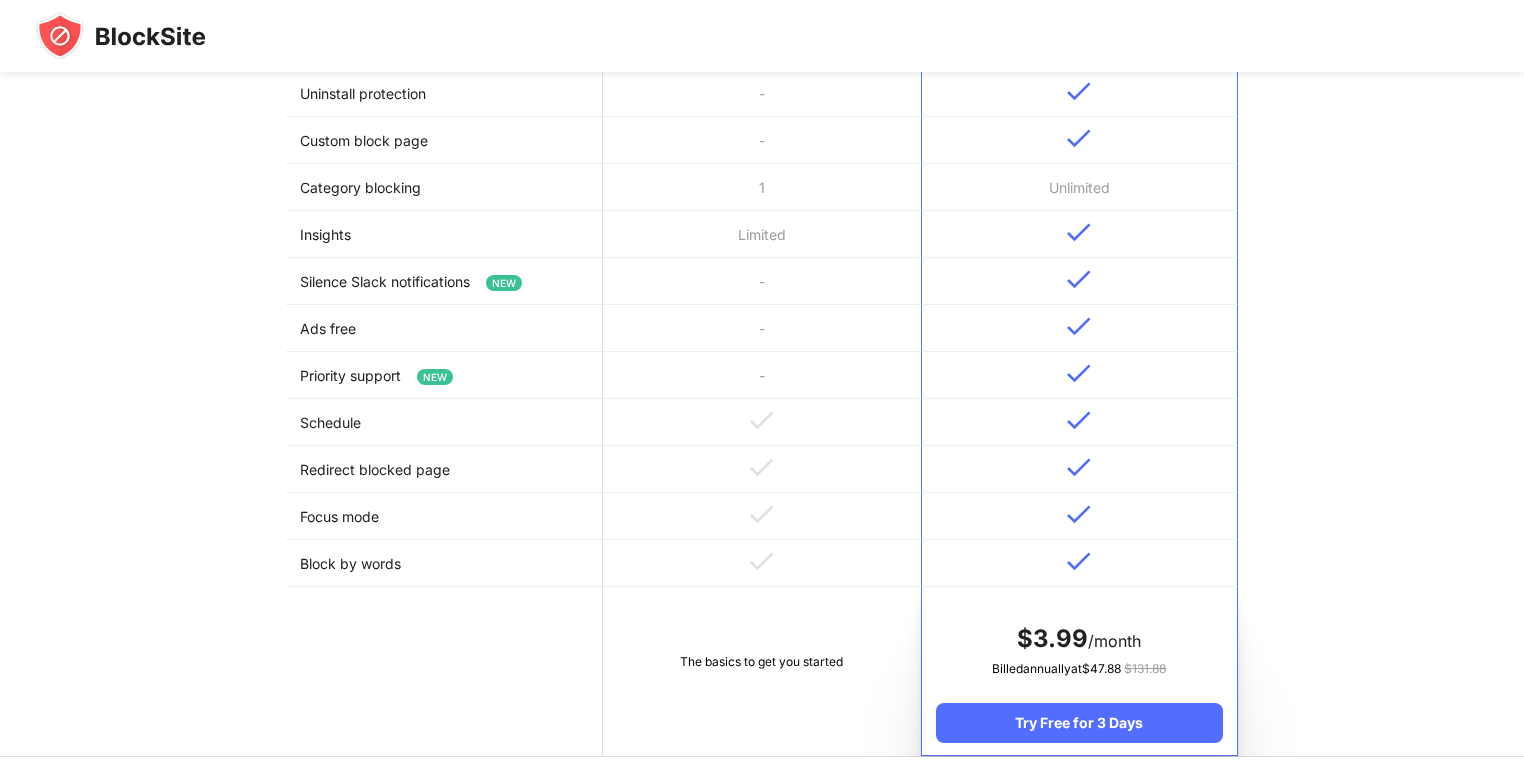 click on "Limited" at bounding box center (761, 234) 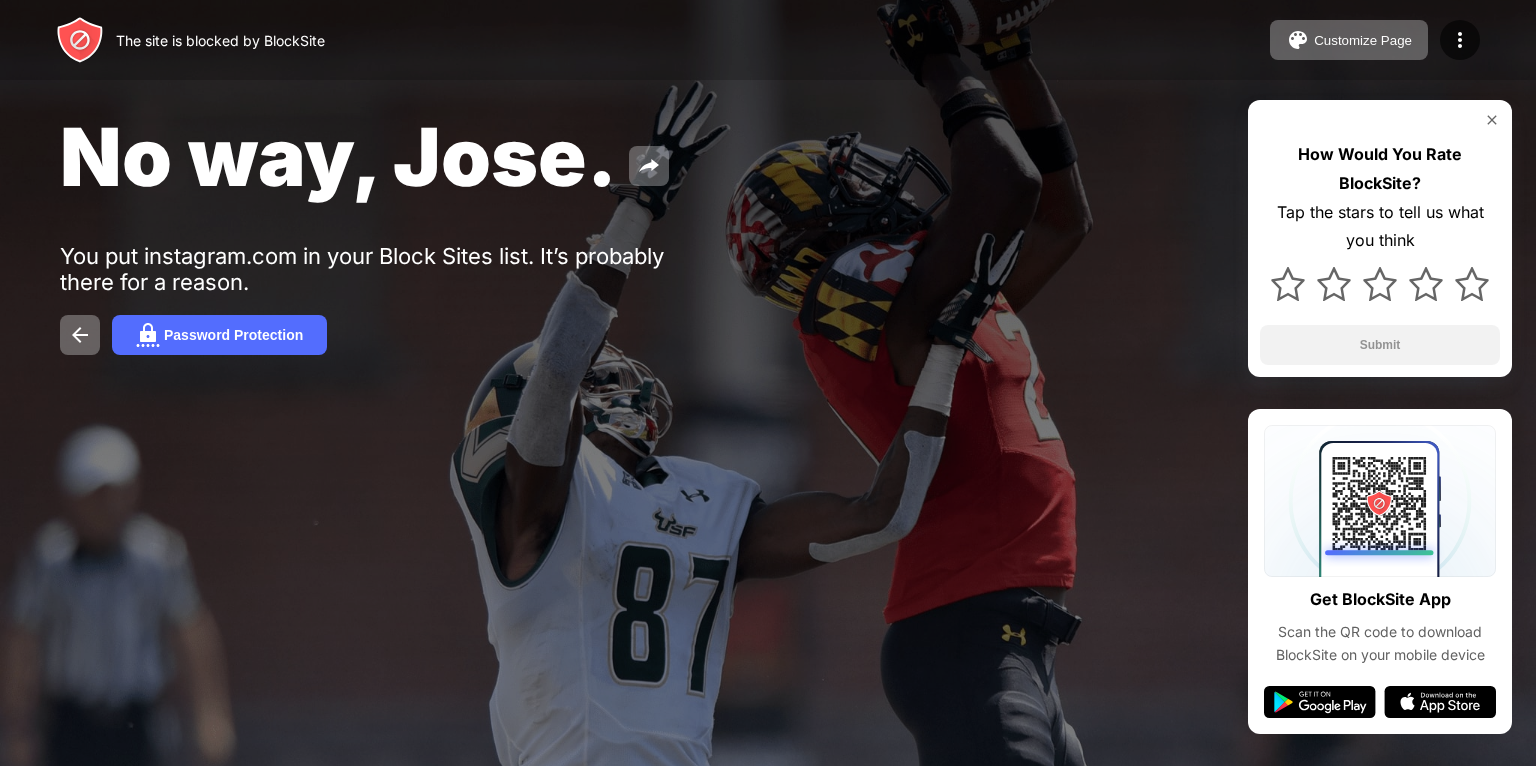scroll, scrollTop: 0, scrollLeft: 0, axis: both 